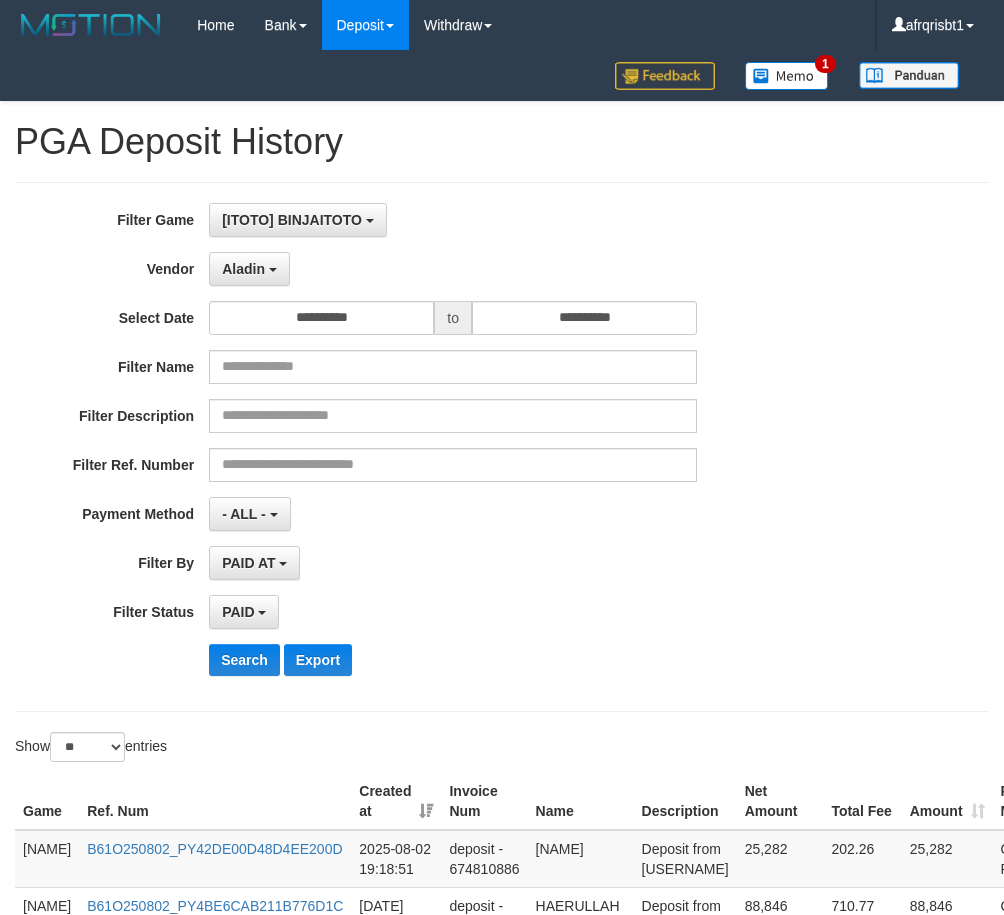 select on "**********" 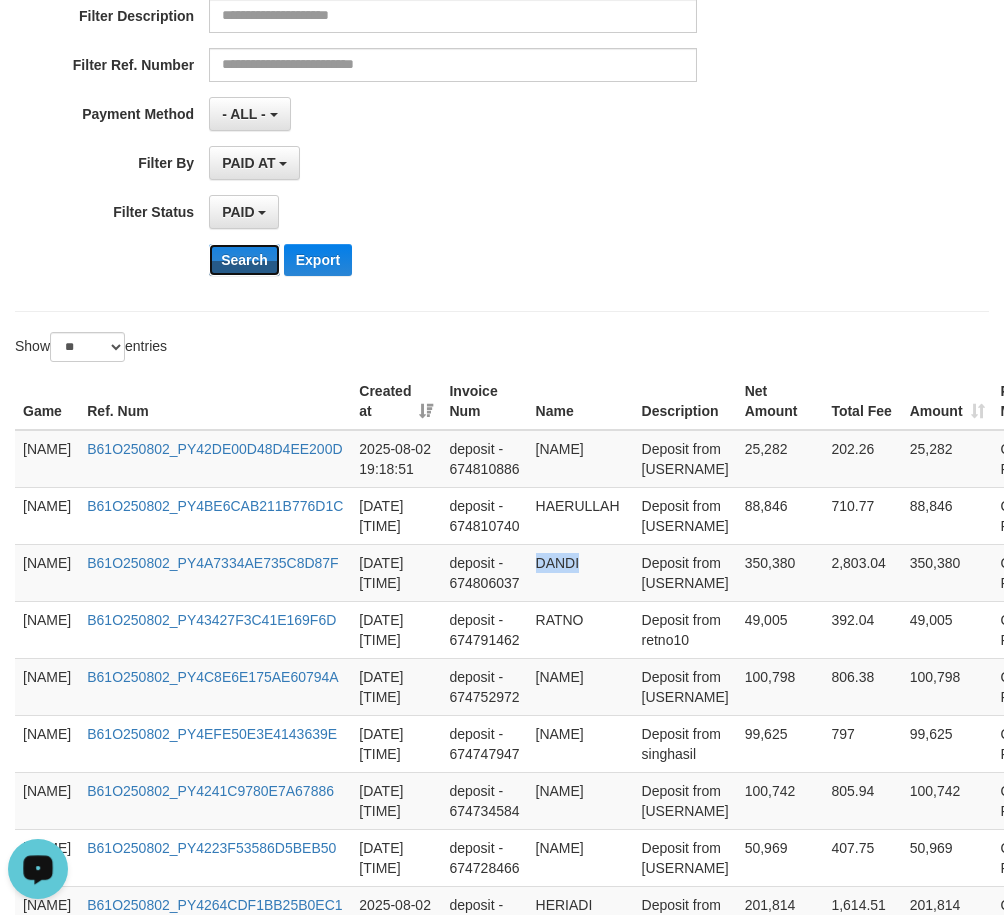 scroll, scrollTop: 0, scrollLeft: 0, axis: both 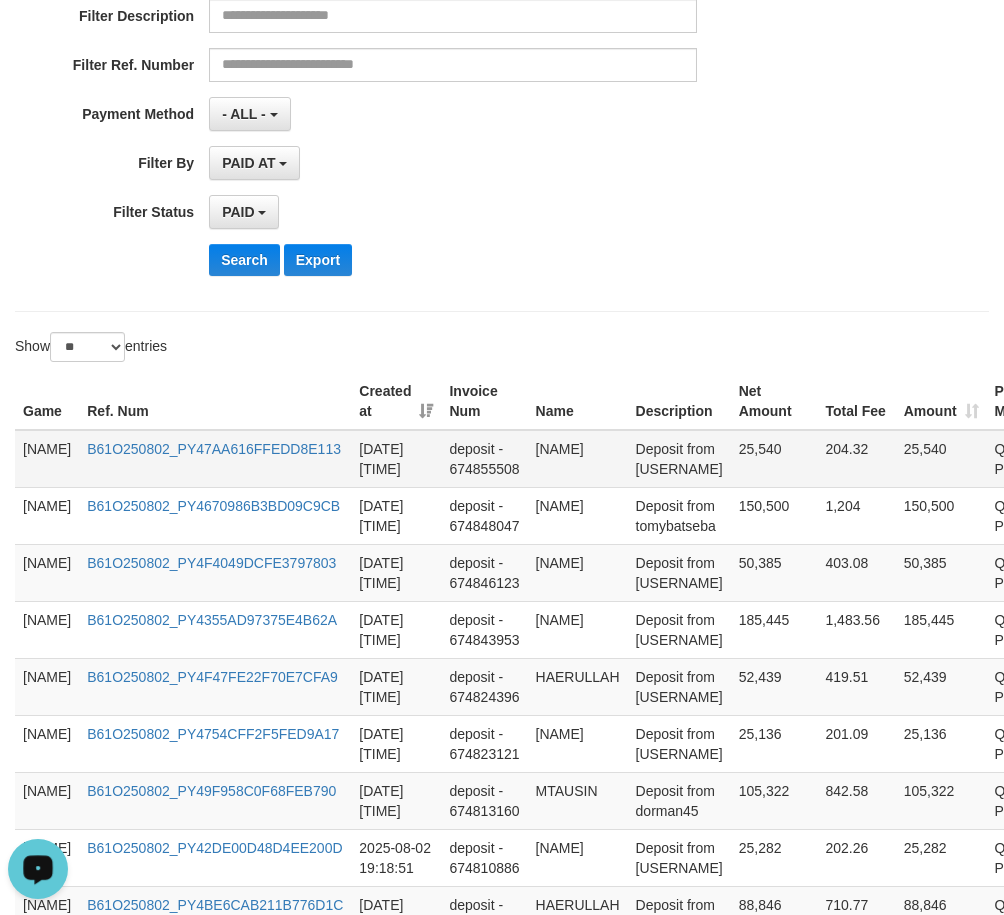 click on "[NAME]" at bounding box center (578, 459) 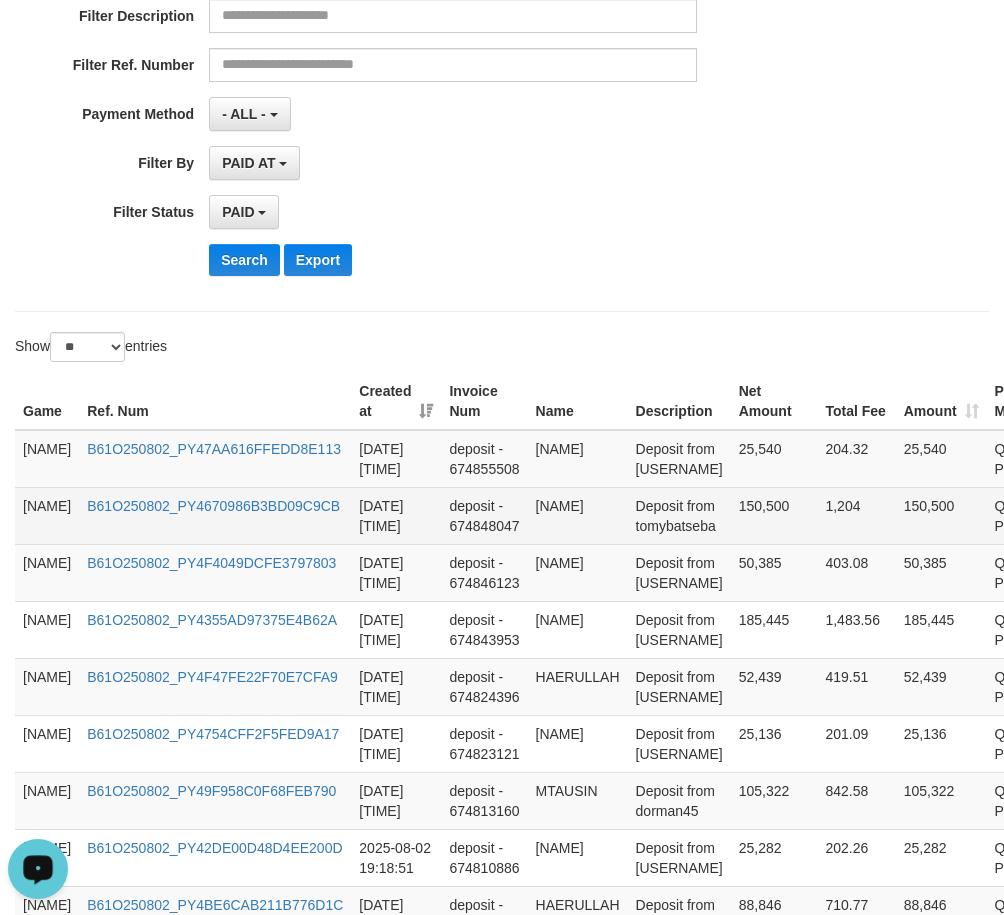 click on "[NAME]" at bounding box center [578, 515] 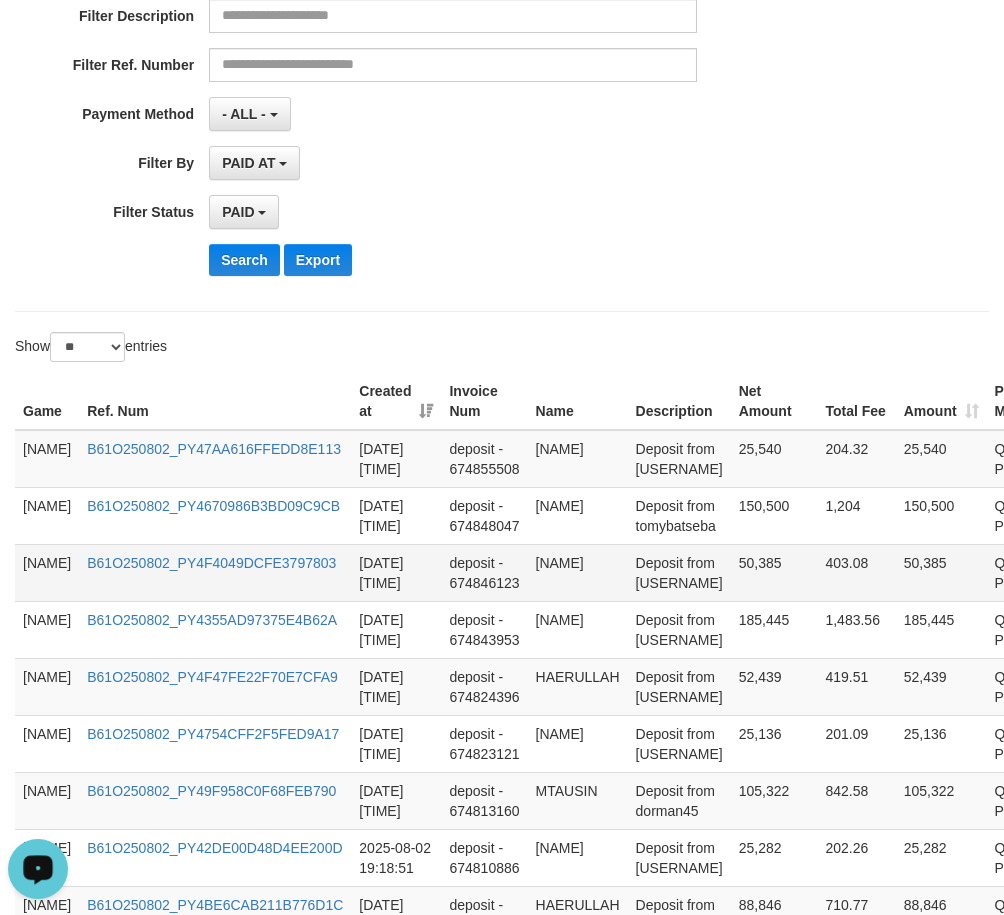 click on "[NAME]" at bounding box center [578, 572] 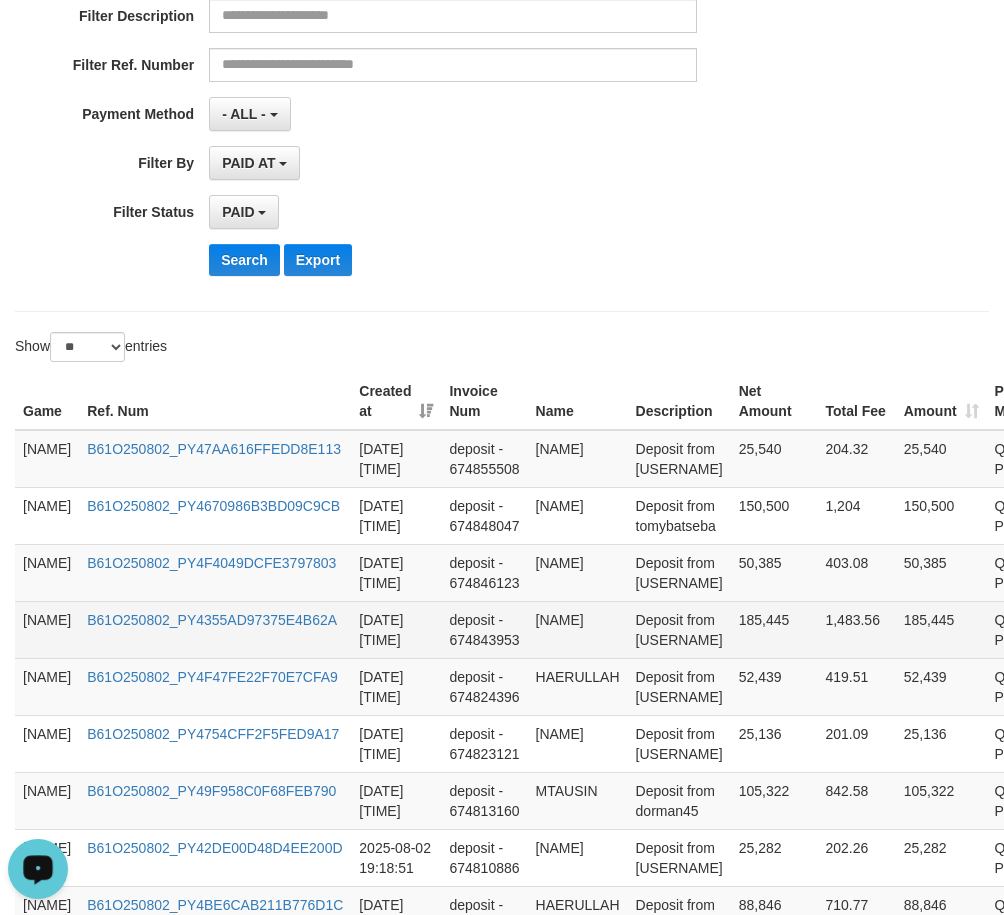 click on "[NAME]" at bounding box center [578, 629] 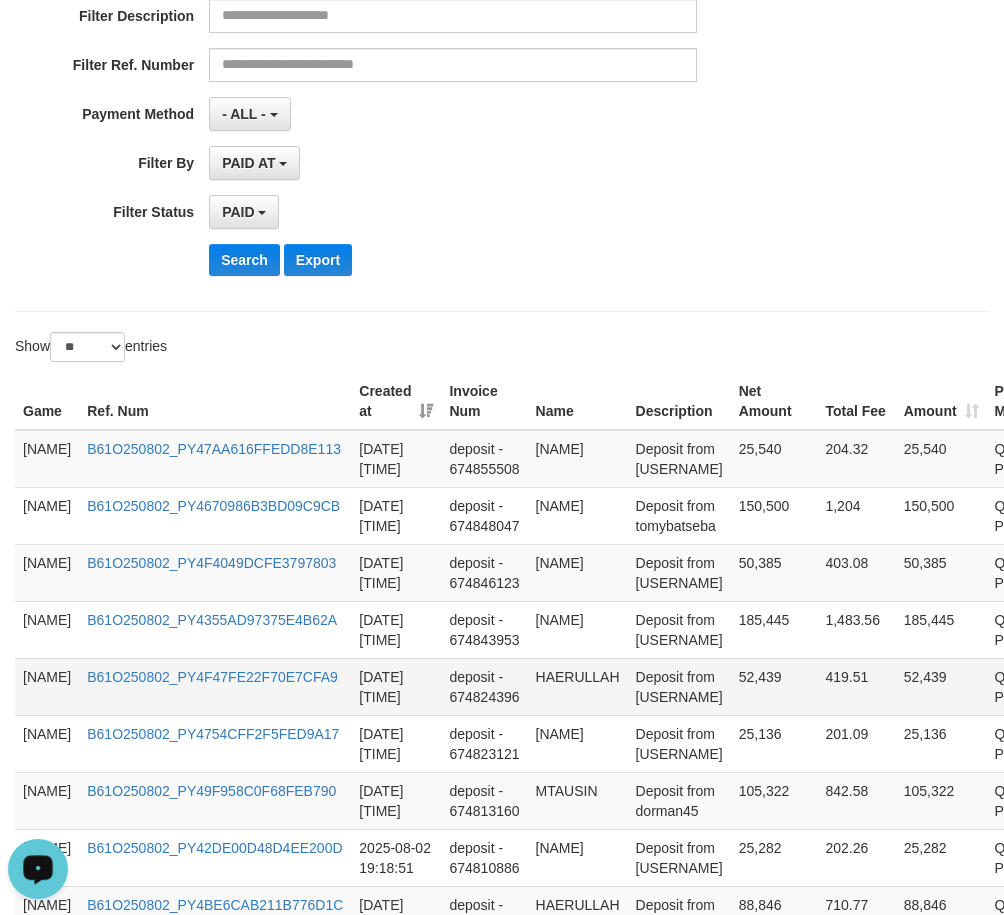 click on "HAERULLAH" at bounding box center (578, 686) 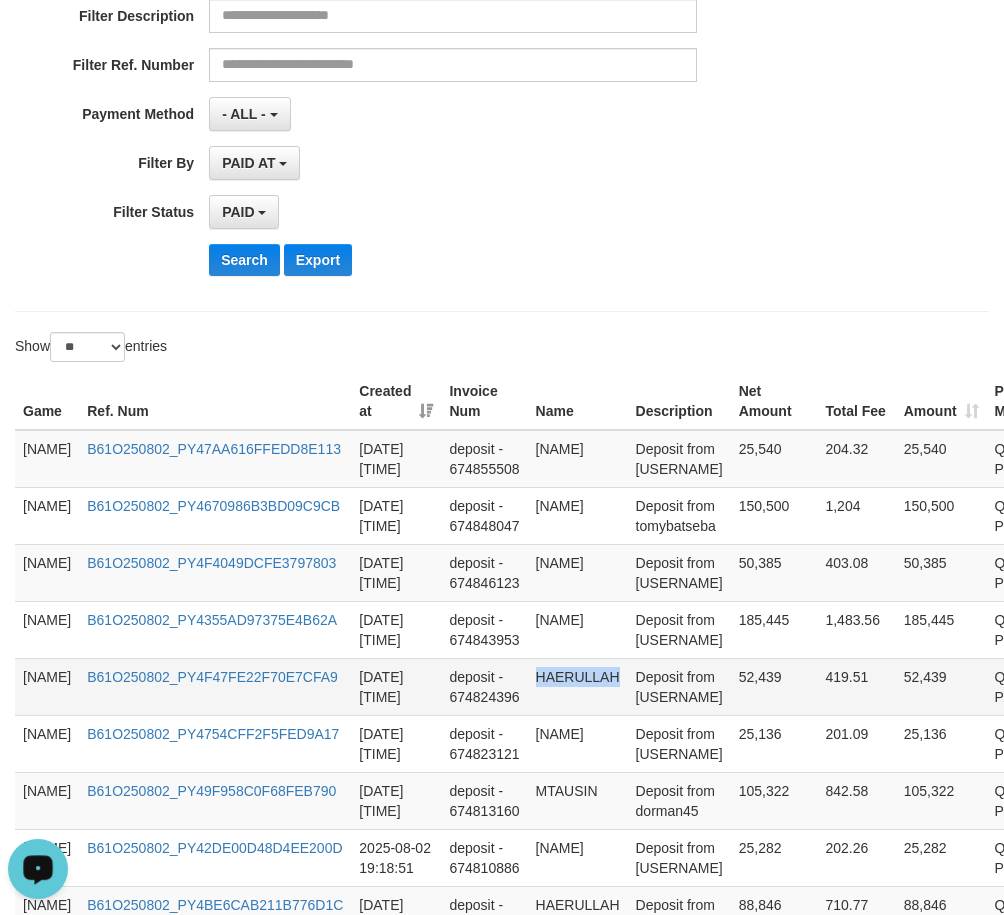 click on "HAERULLAH" at bounding box center (578, 686) 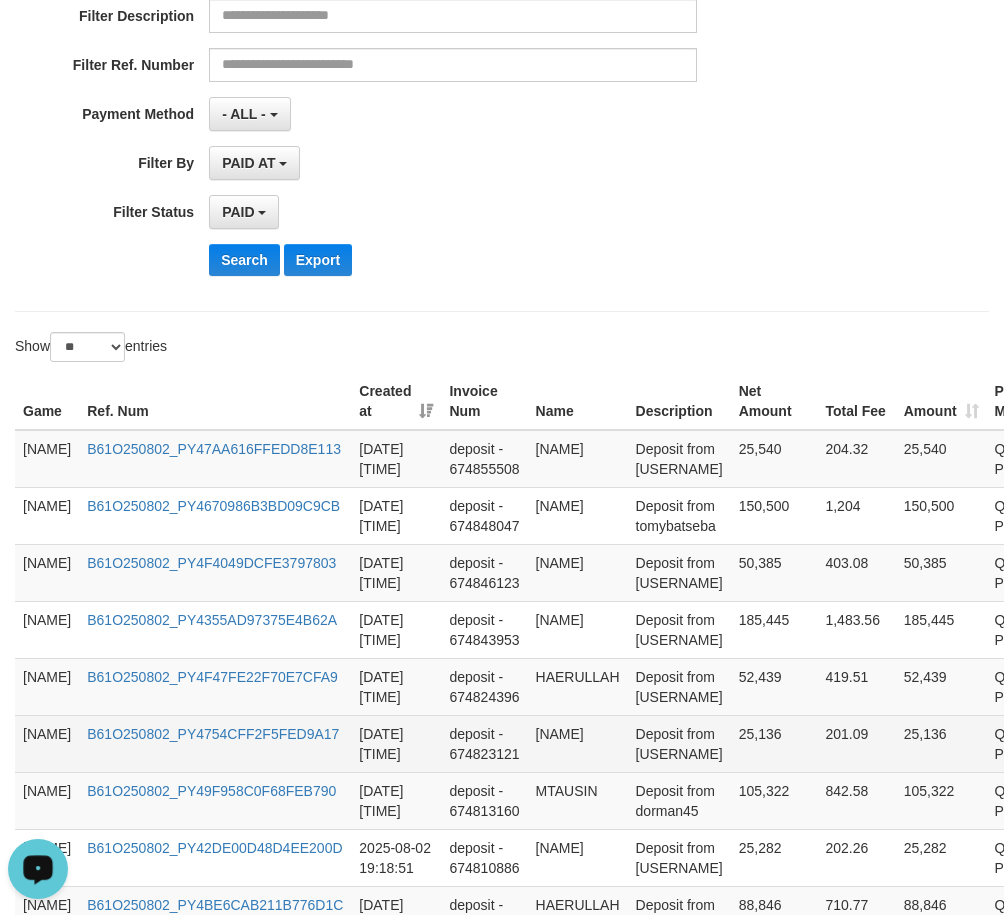click on "[NAME]" at bounding box center [578, 743] 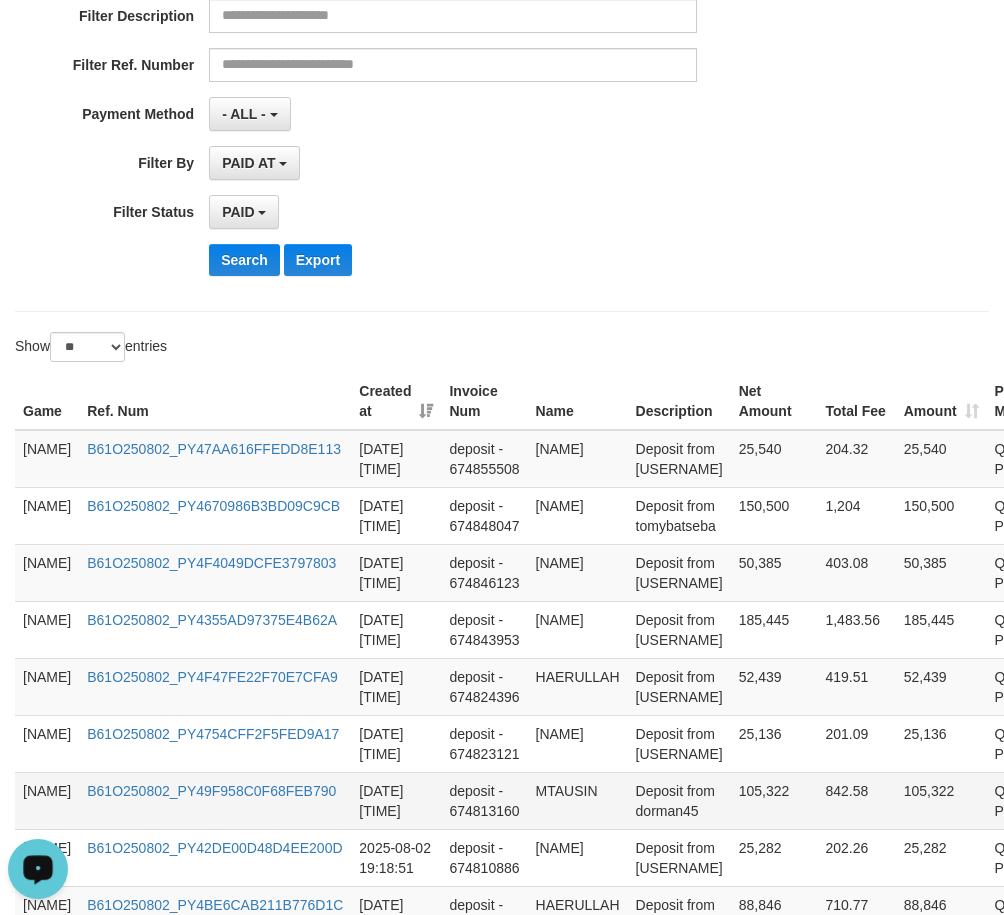 click on "MTAUSIN" at bounding box center [578, 800] 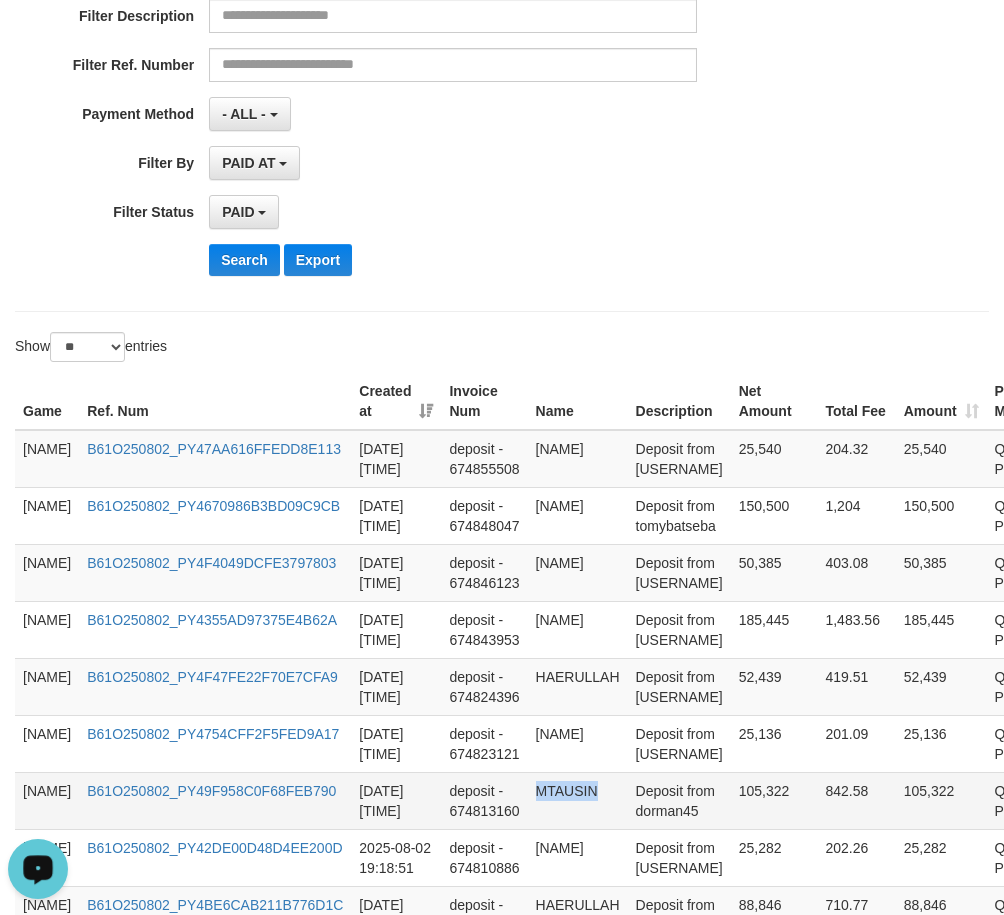 click on "MTAUSIN" at bounding box center [578, 800] 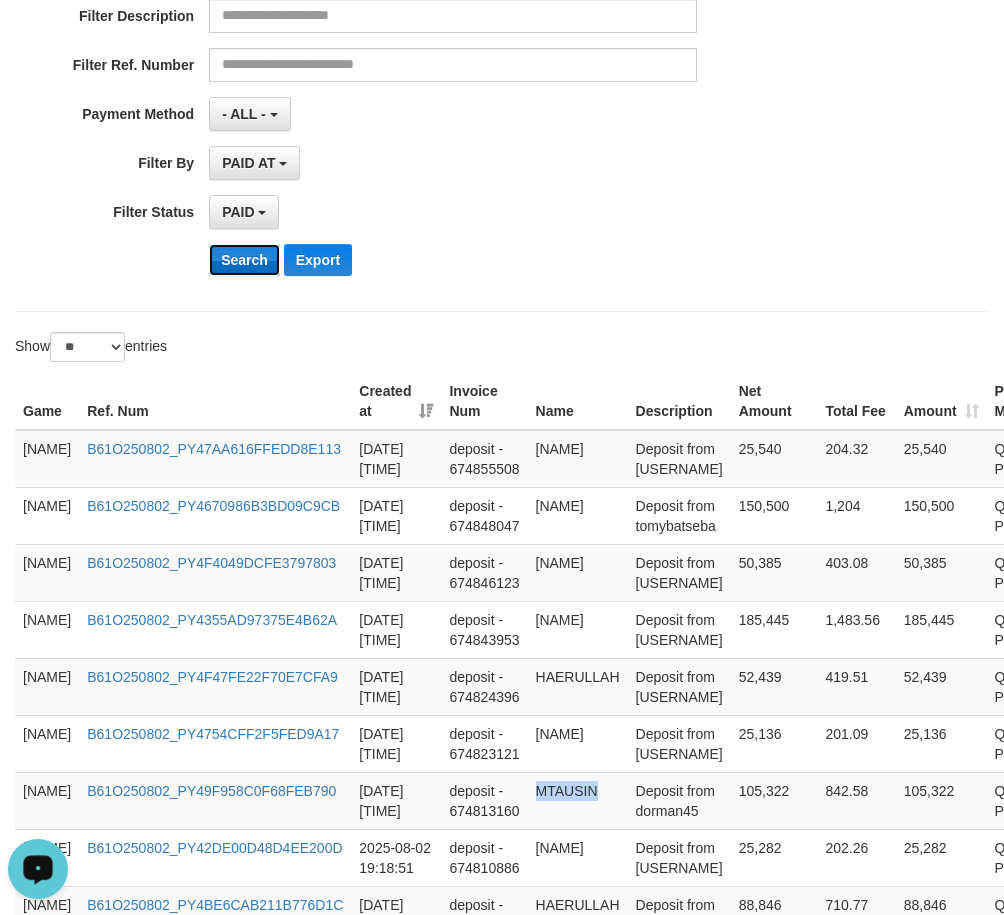 click on "Search" at bounding box center [244, 260] 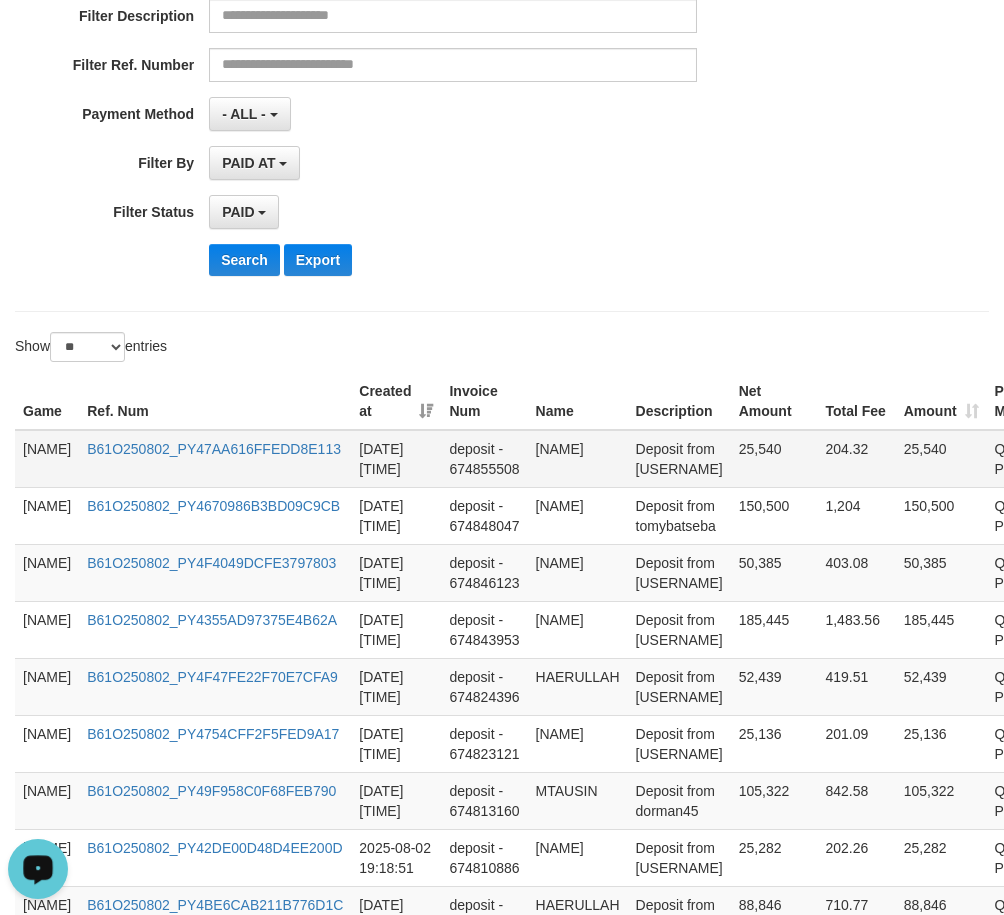 click on "[NAME]" at bounding box center [578, 459] 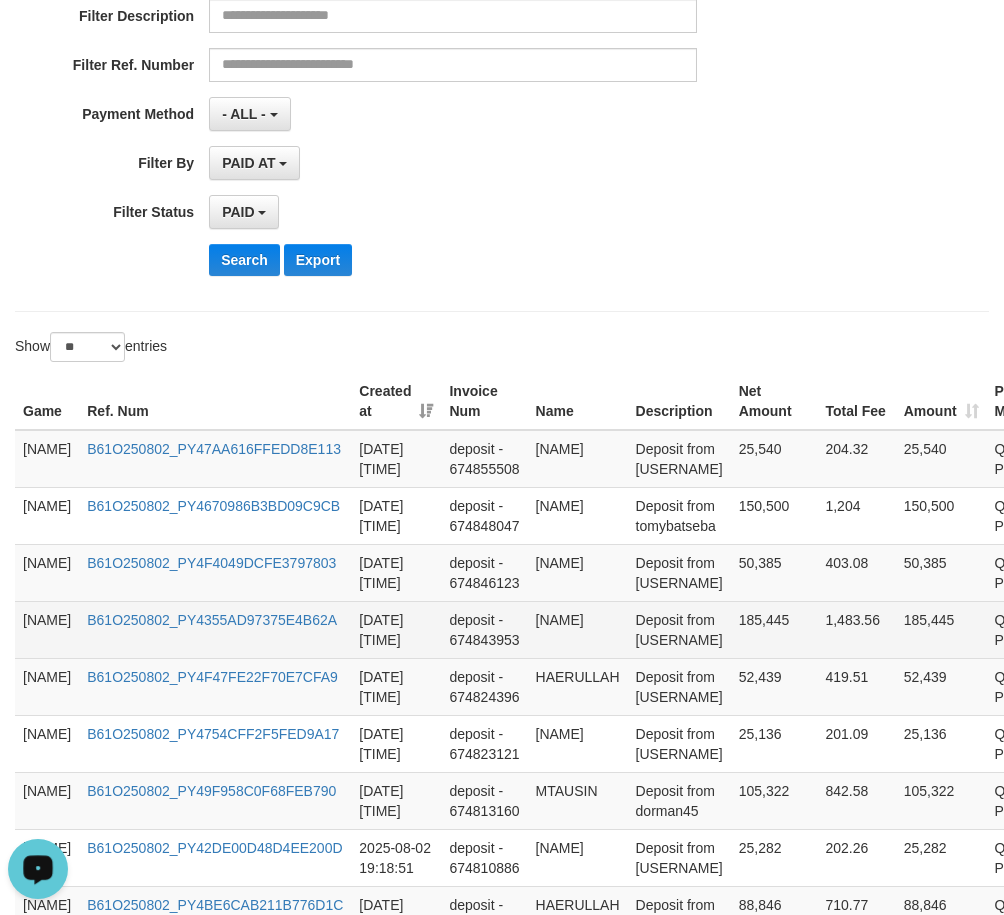copy on "[NAME]" 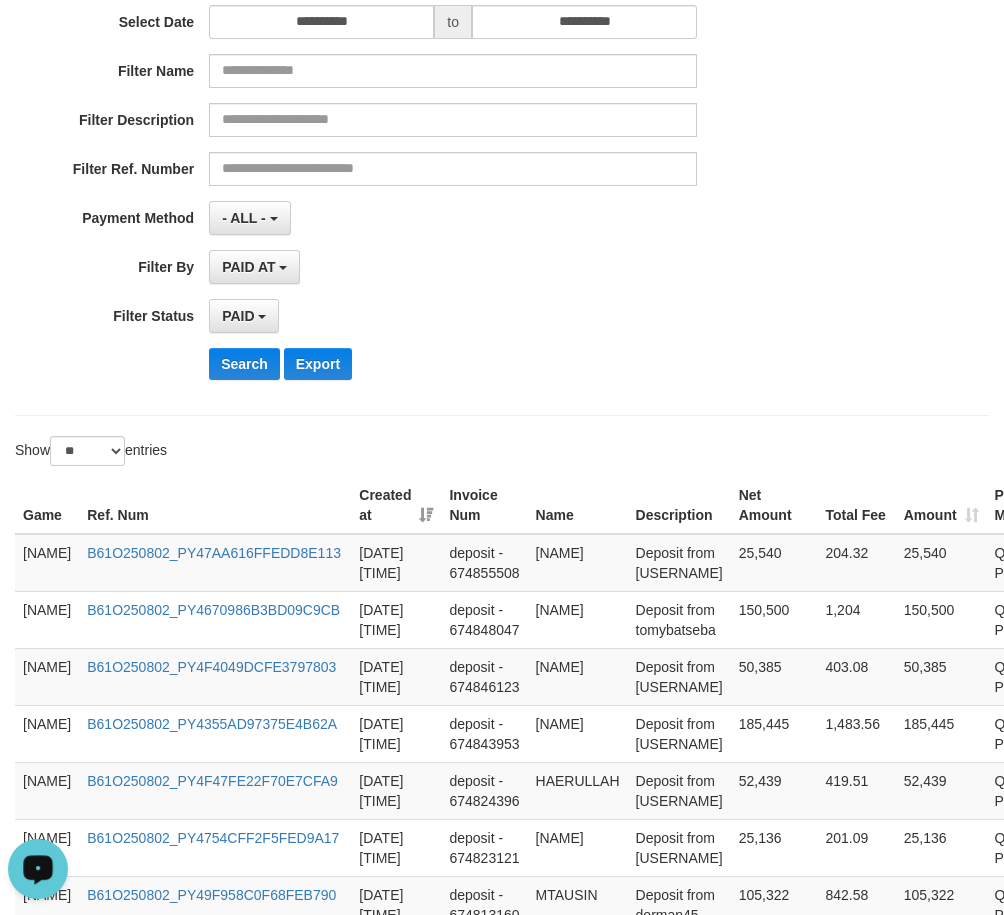 scroll, scrollTop: 200, scrollLeft: 0, axis: vertical 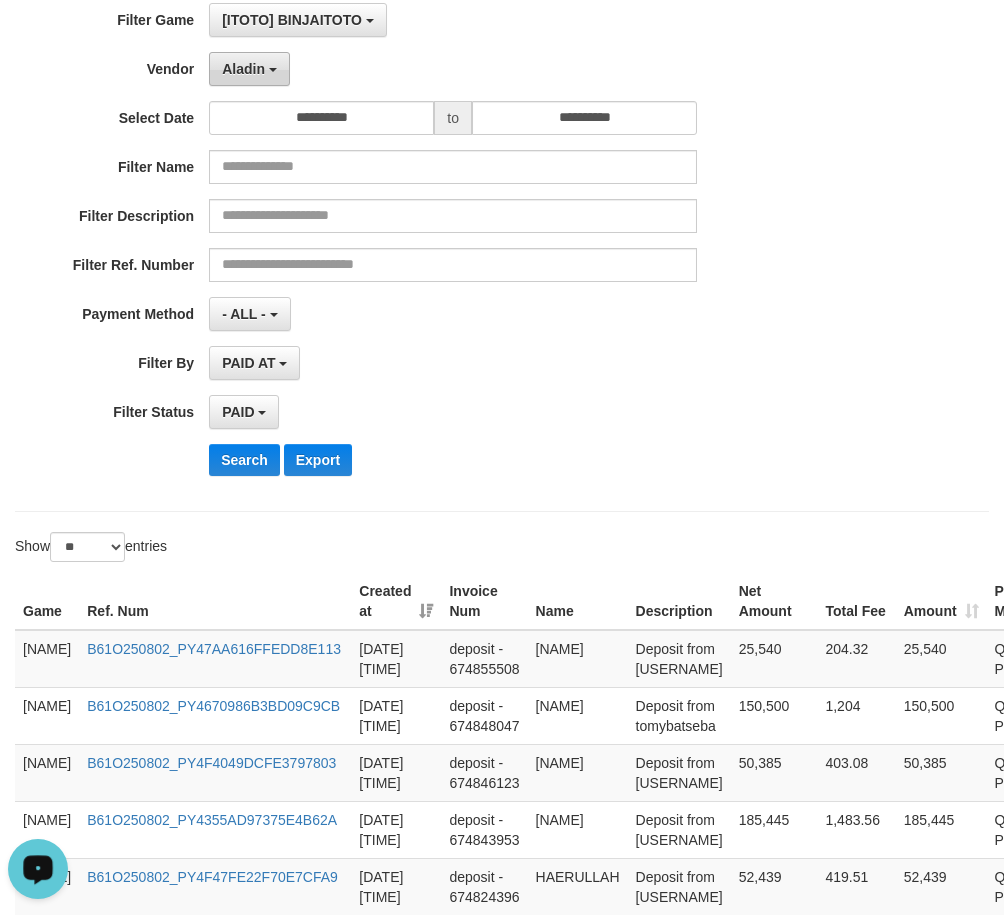 click on "Aladin" at bounding box center (249, 69) 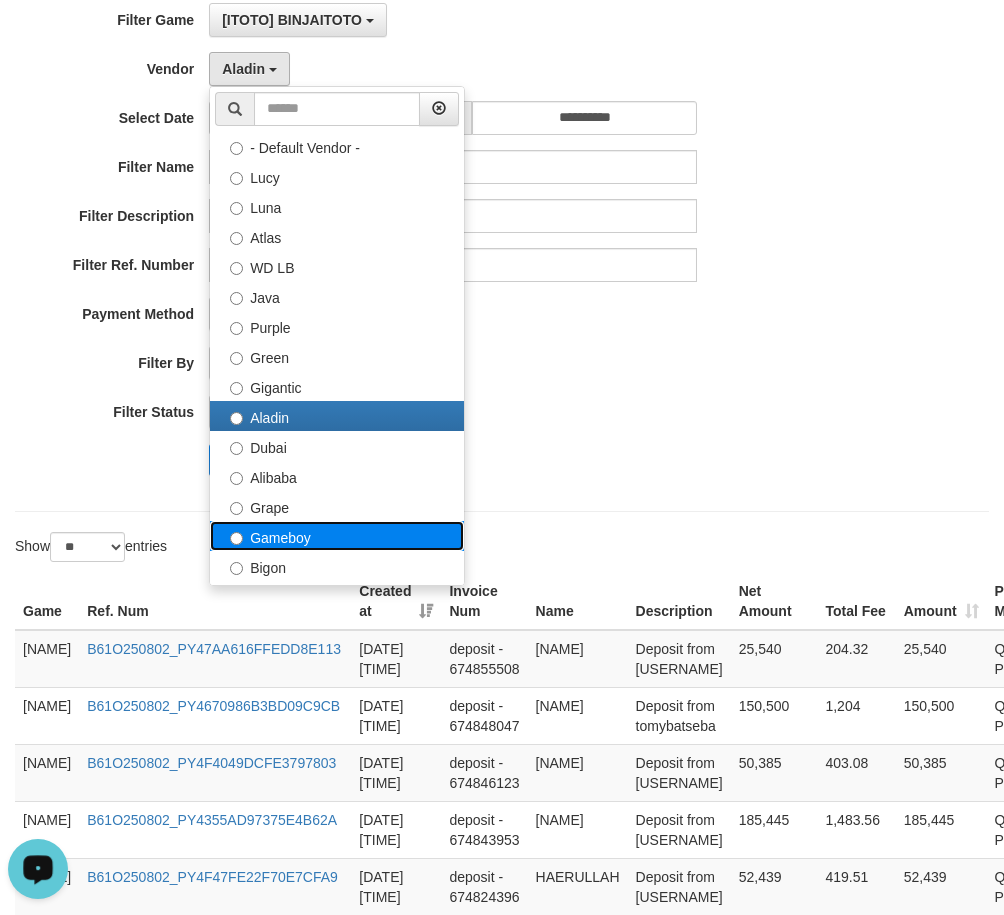 click on "Gameboy" at bounding box center (337, 536) 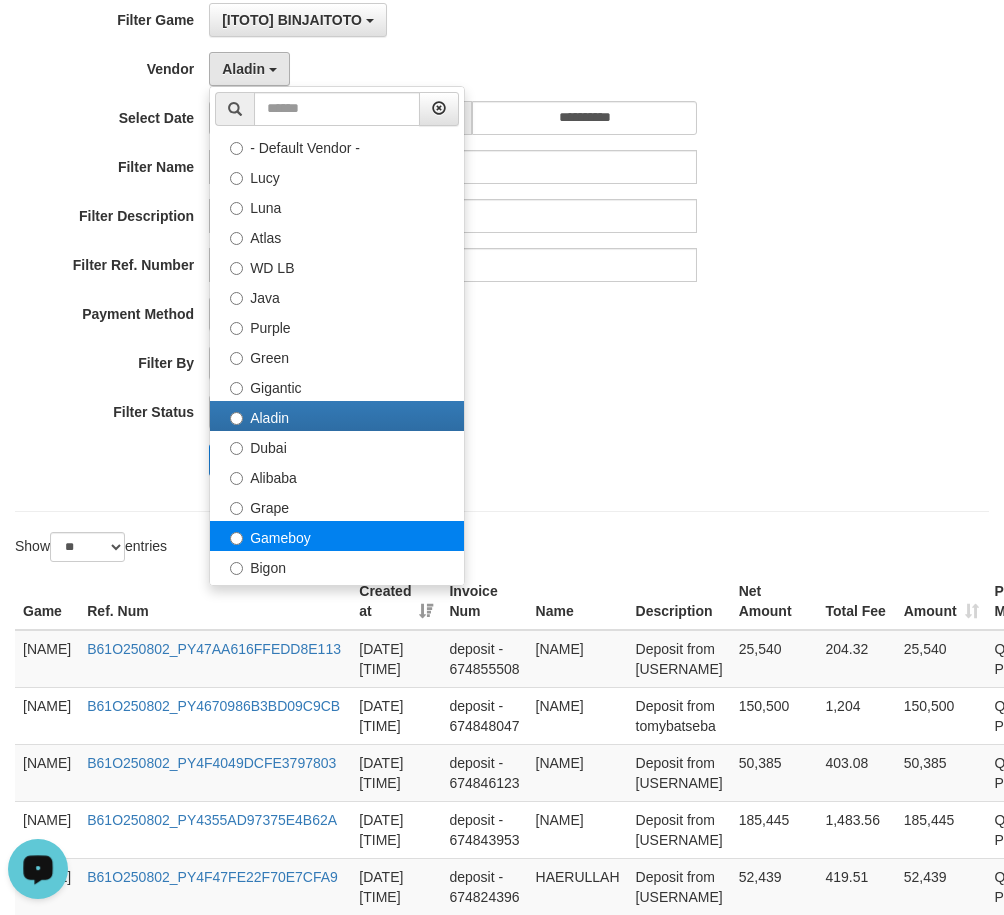 select on "**********" 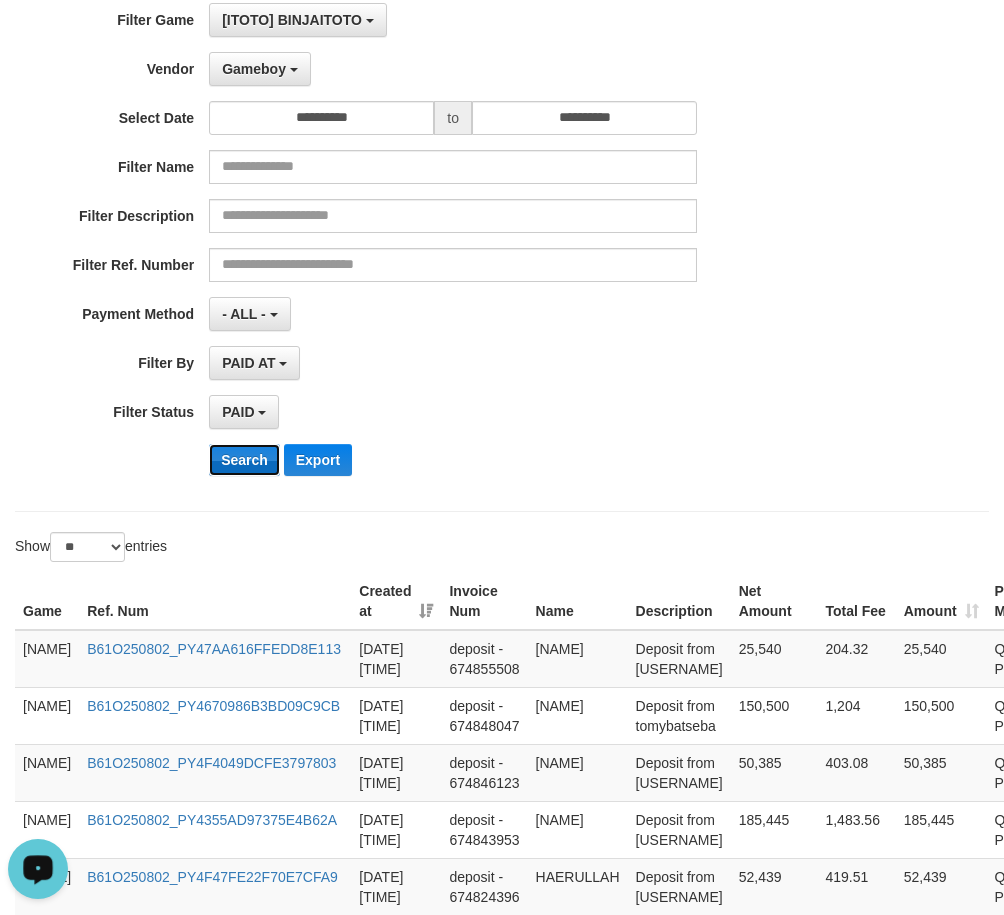 click on "Search" at bounding box center (244, 460) 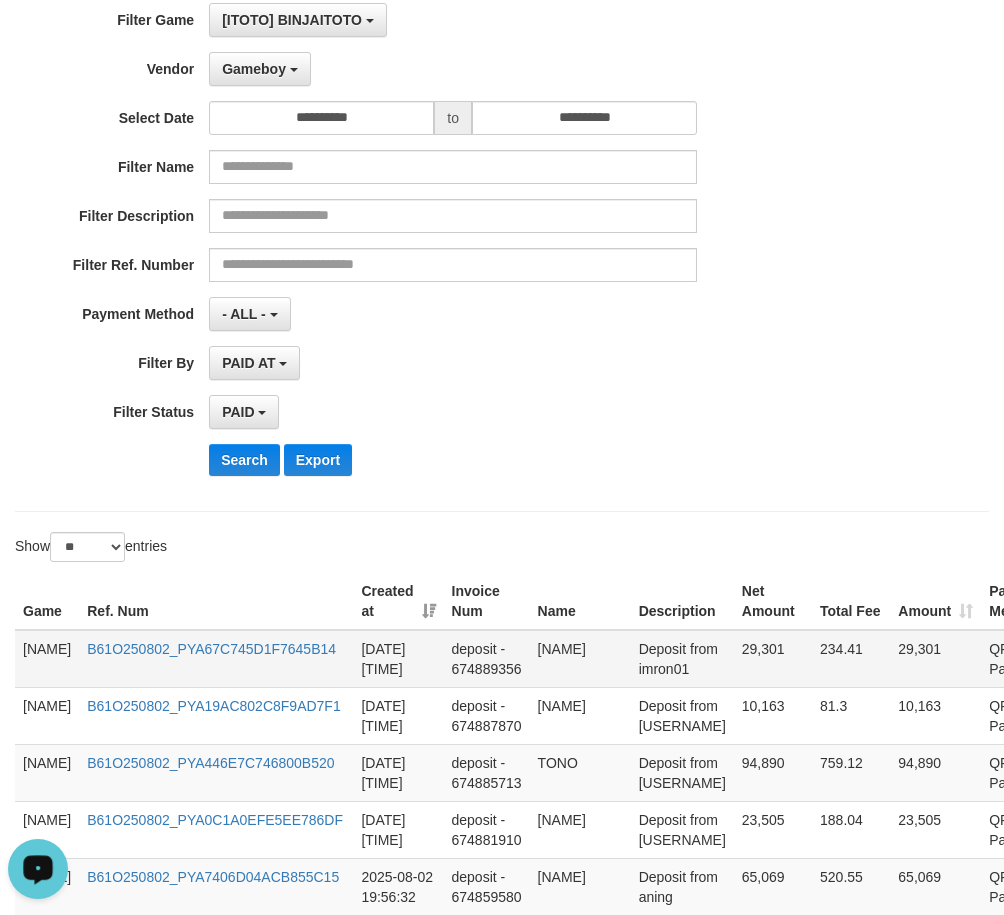 click on "[NAME]" at bounding box center (580, 659) 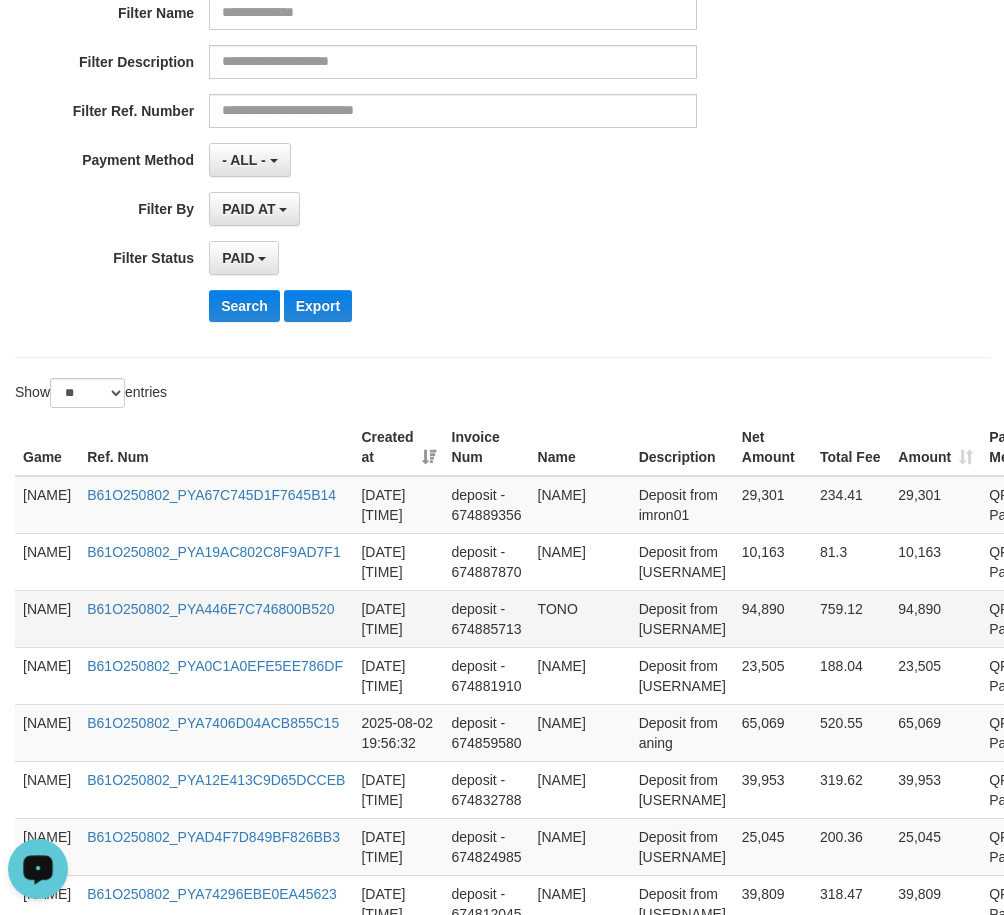 scroll, scrollTop: 400, scrollLeft: 0, axis: vertical 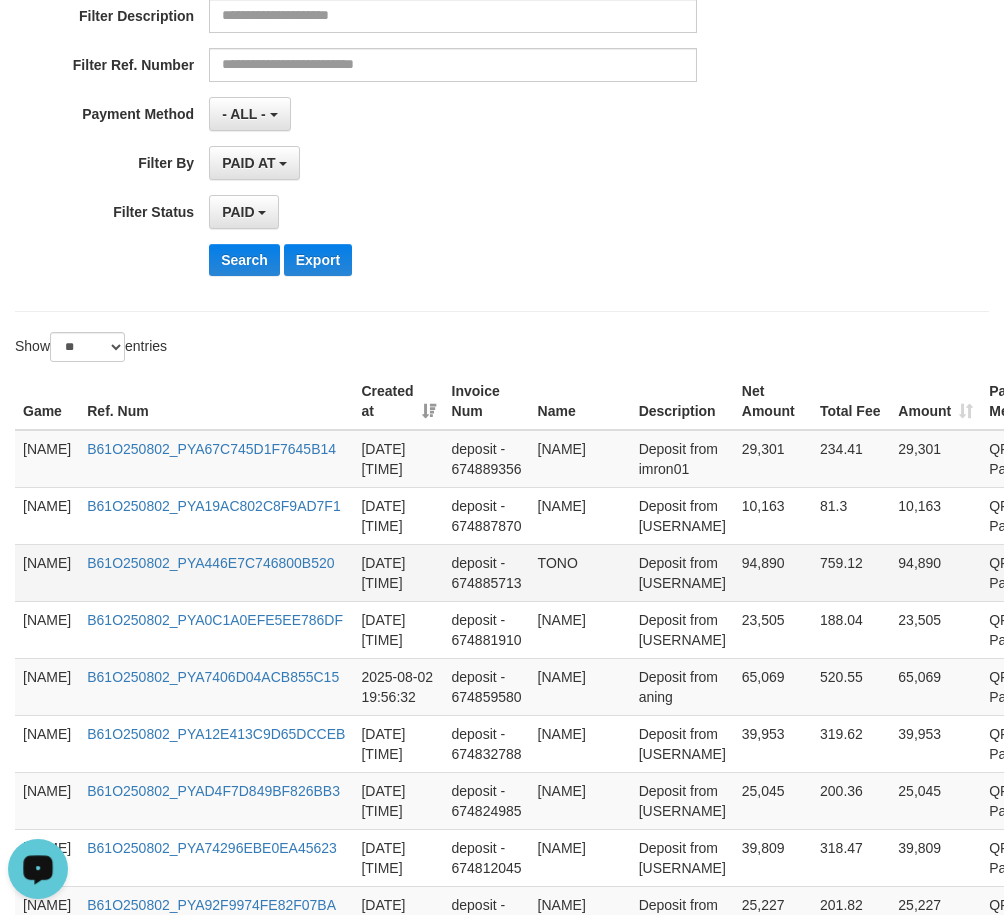 click on "TONO" at bounding box center [580, 572] 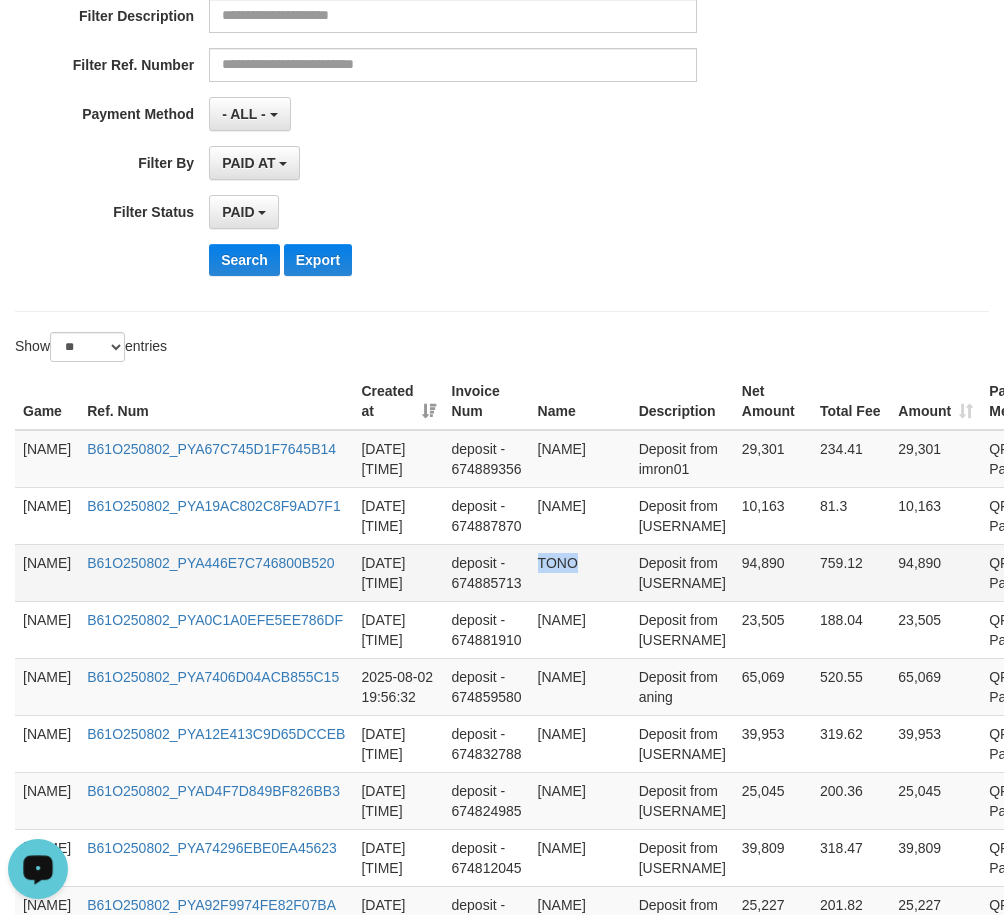 click on "TONO" at bounding box center (580, 572) 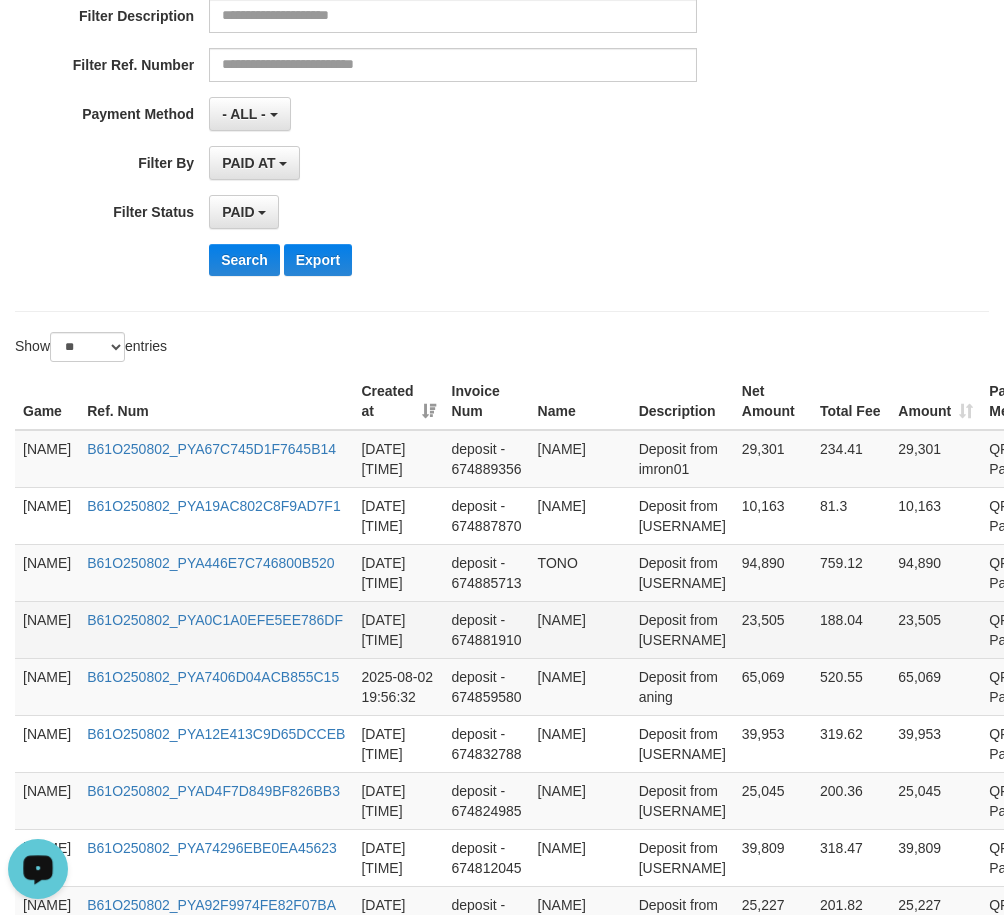 click on "[NAME]" at bounding box center [580, 629] 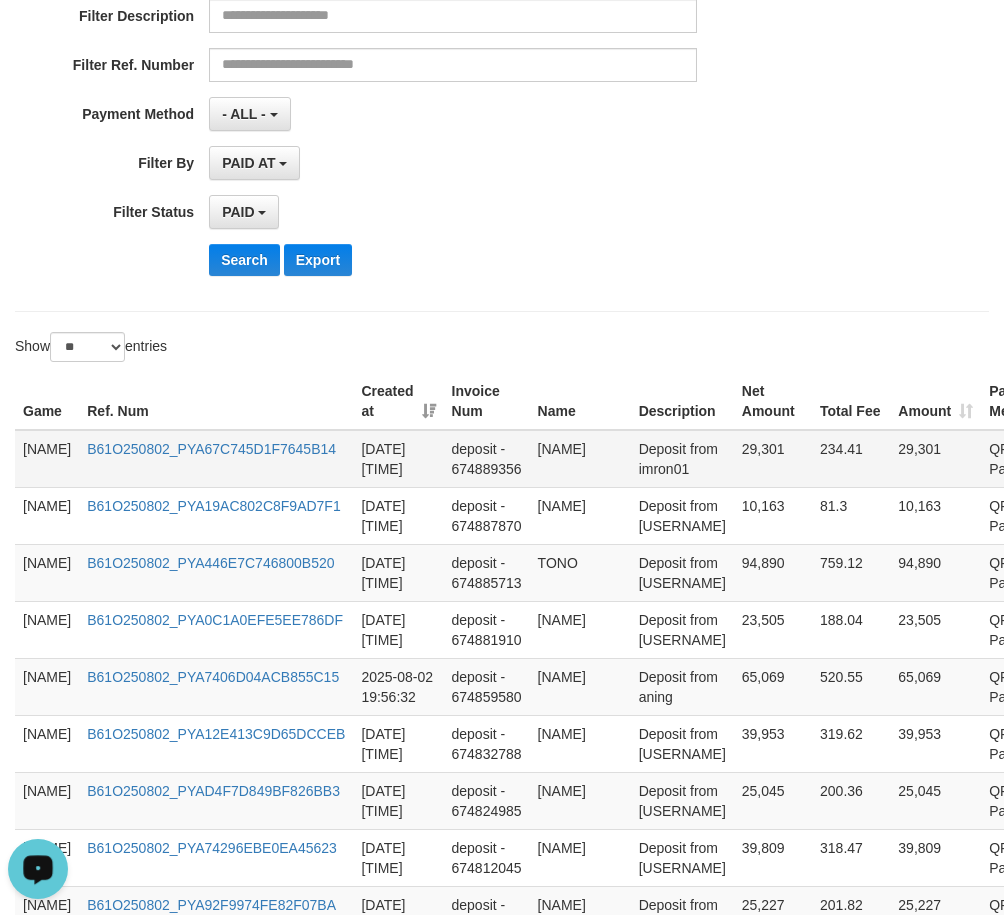 click on "[NAME]" at bounding box center [580, 459] 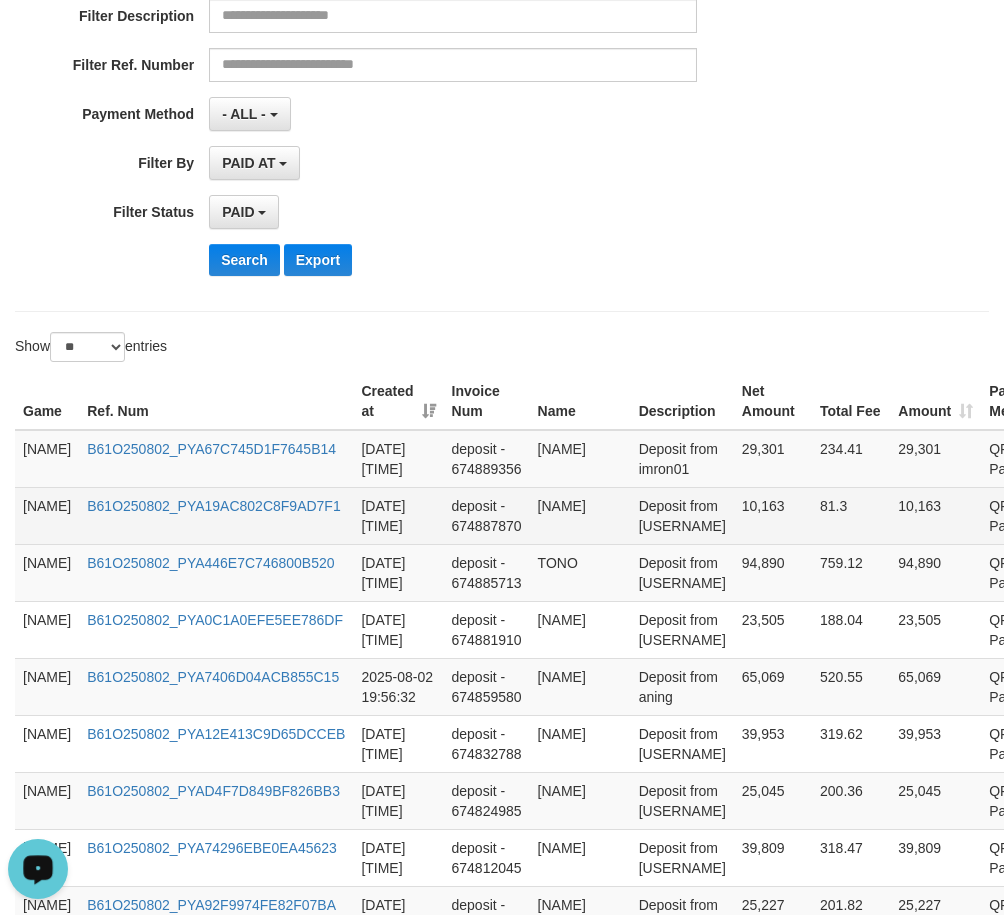 click on "[NAME]" at bounding box center [580, 515] 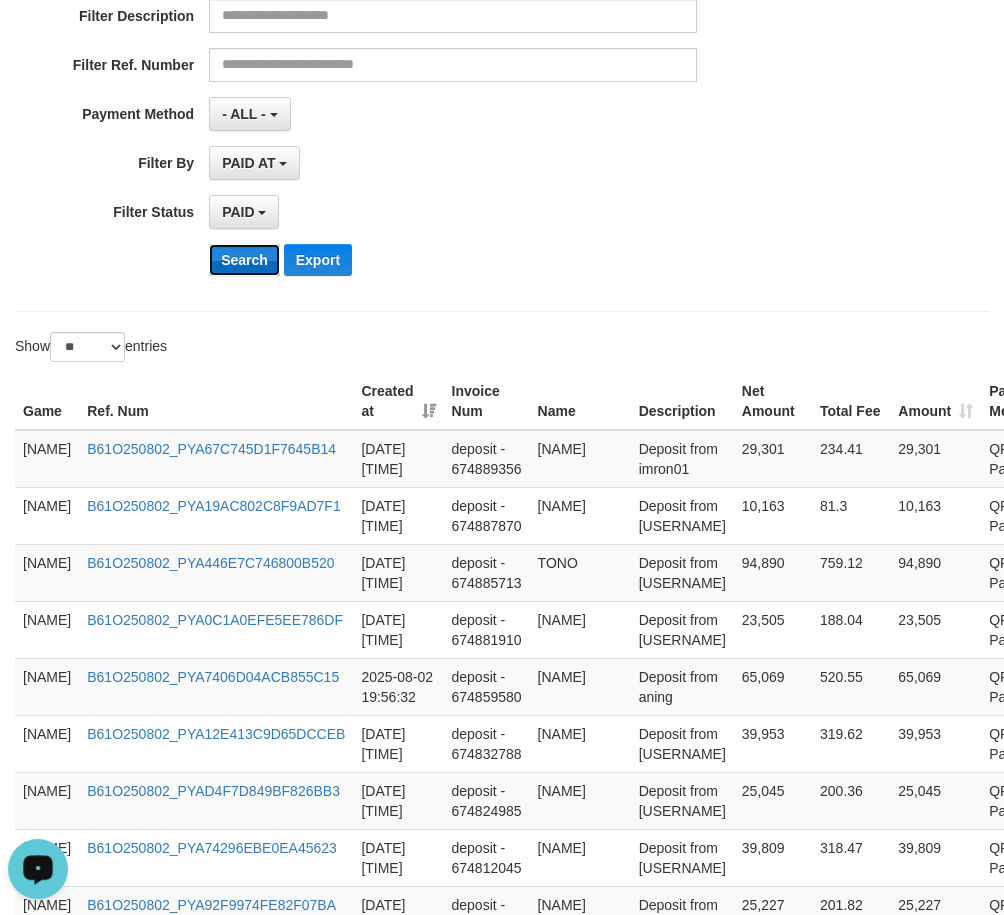 click on "Search" at bounding box center [244, 260] 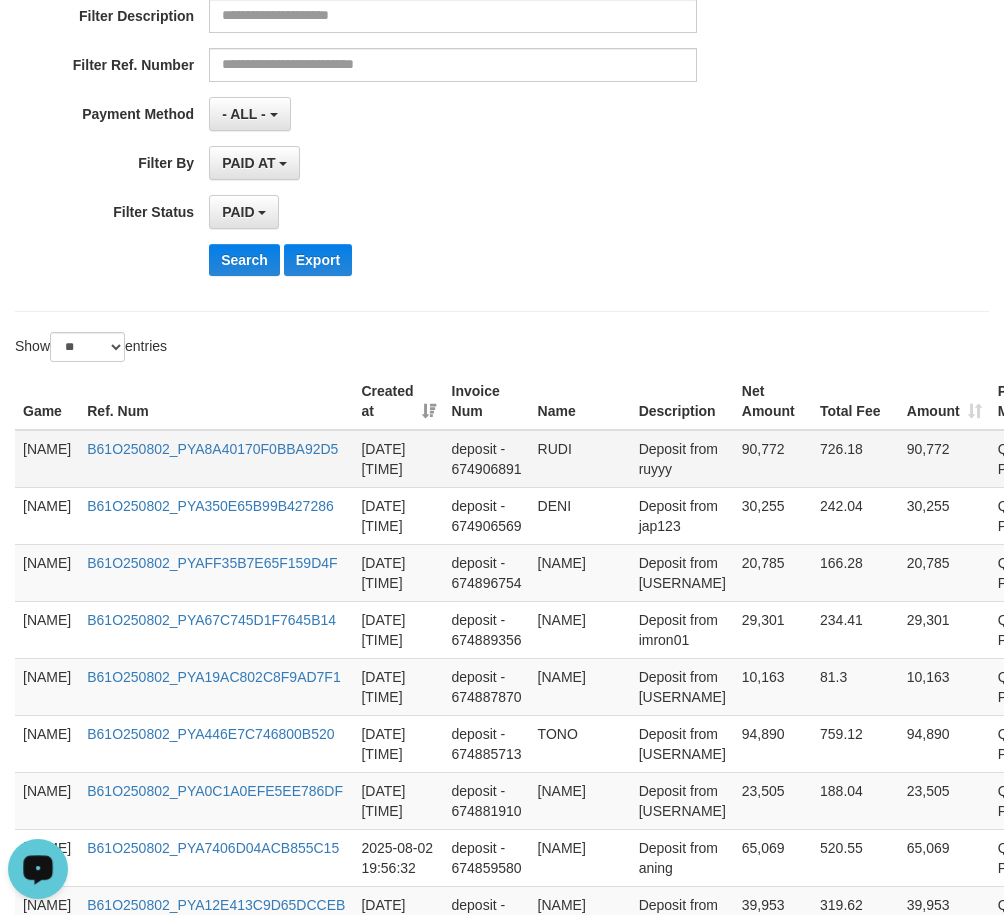 click on "deposit - 674906891" at bounding box center (487, 459) 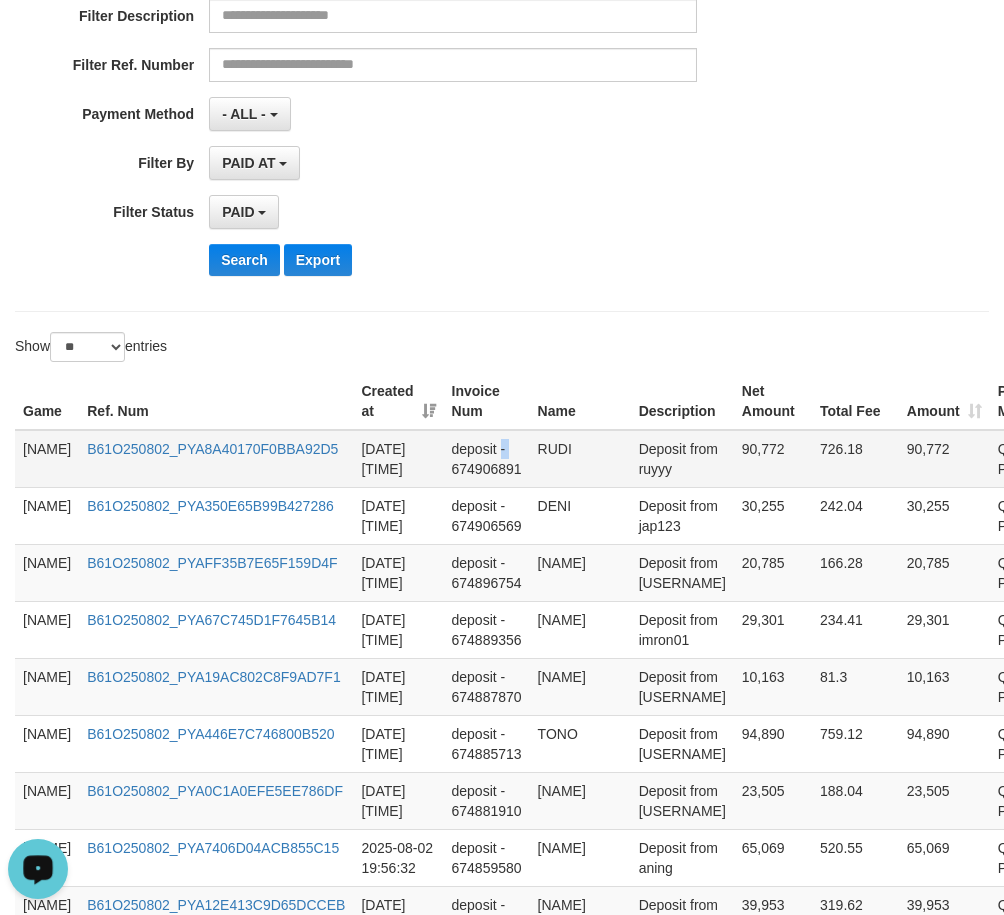 click on "deposit - 674906891" at bounding box center (487, 459) 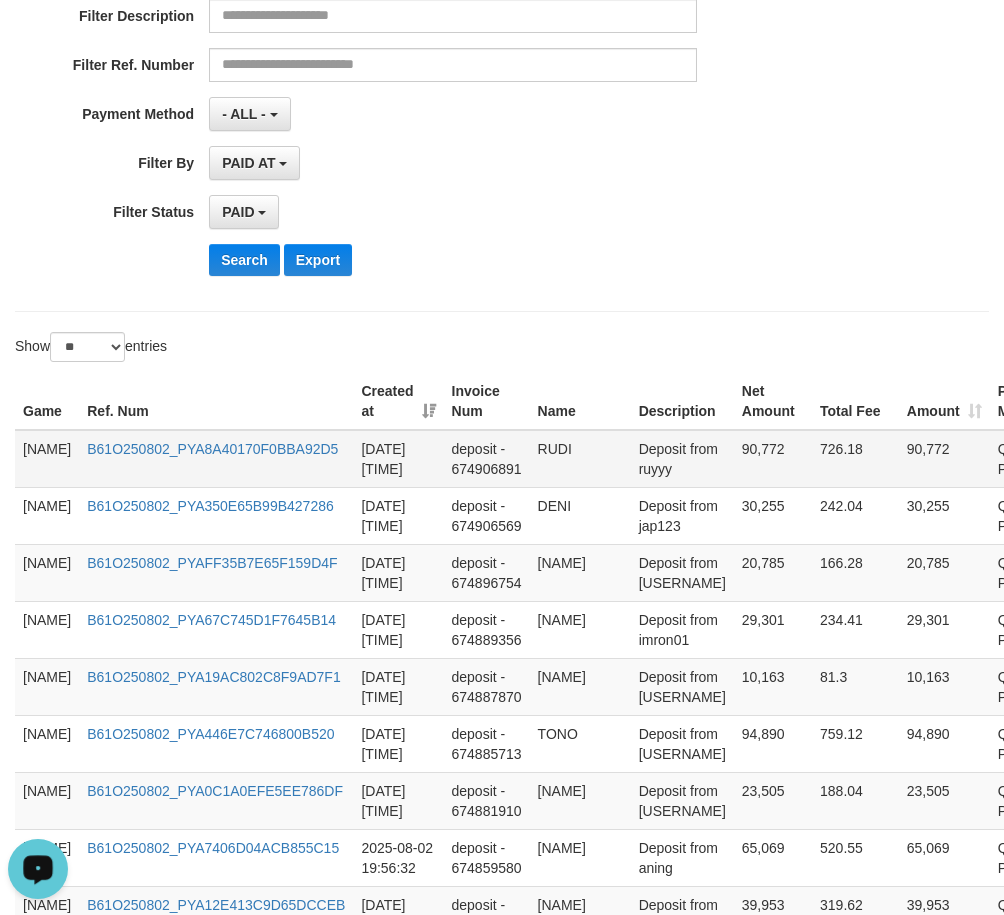 click on "RUDI" at bounding box center [580, 459] 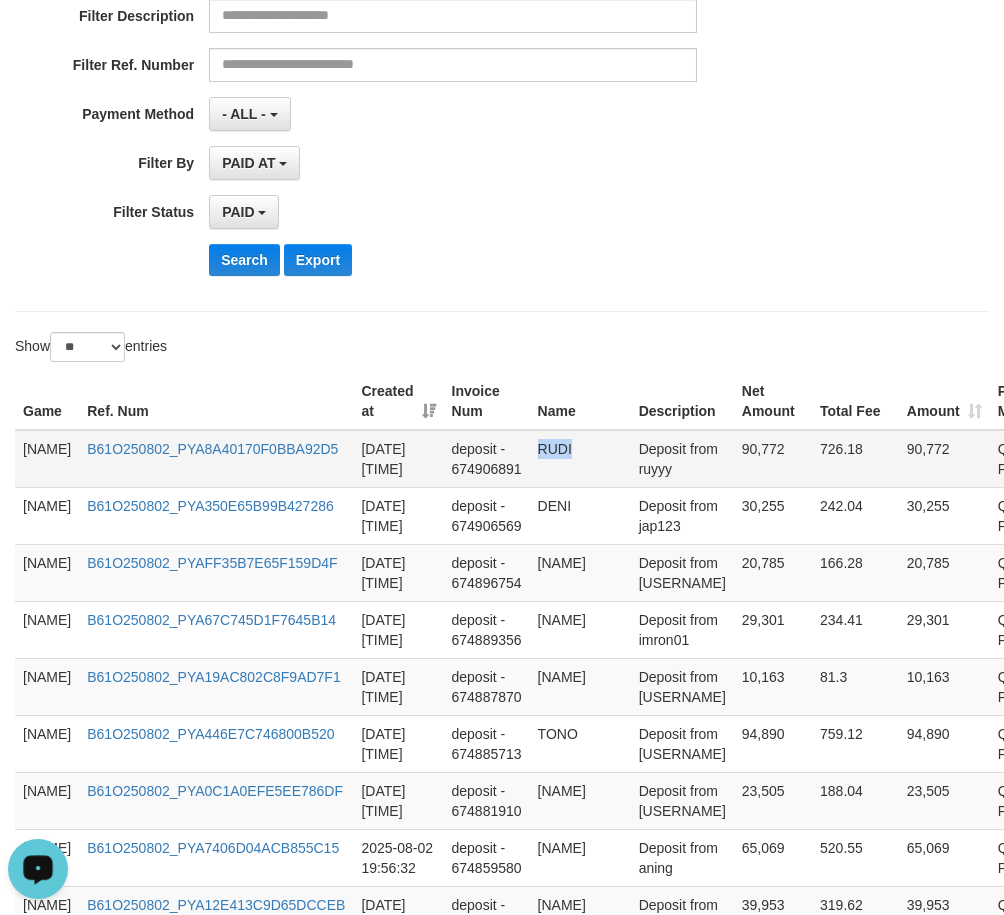 click on "RUDI" at bounding box center [580, 459] 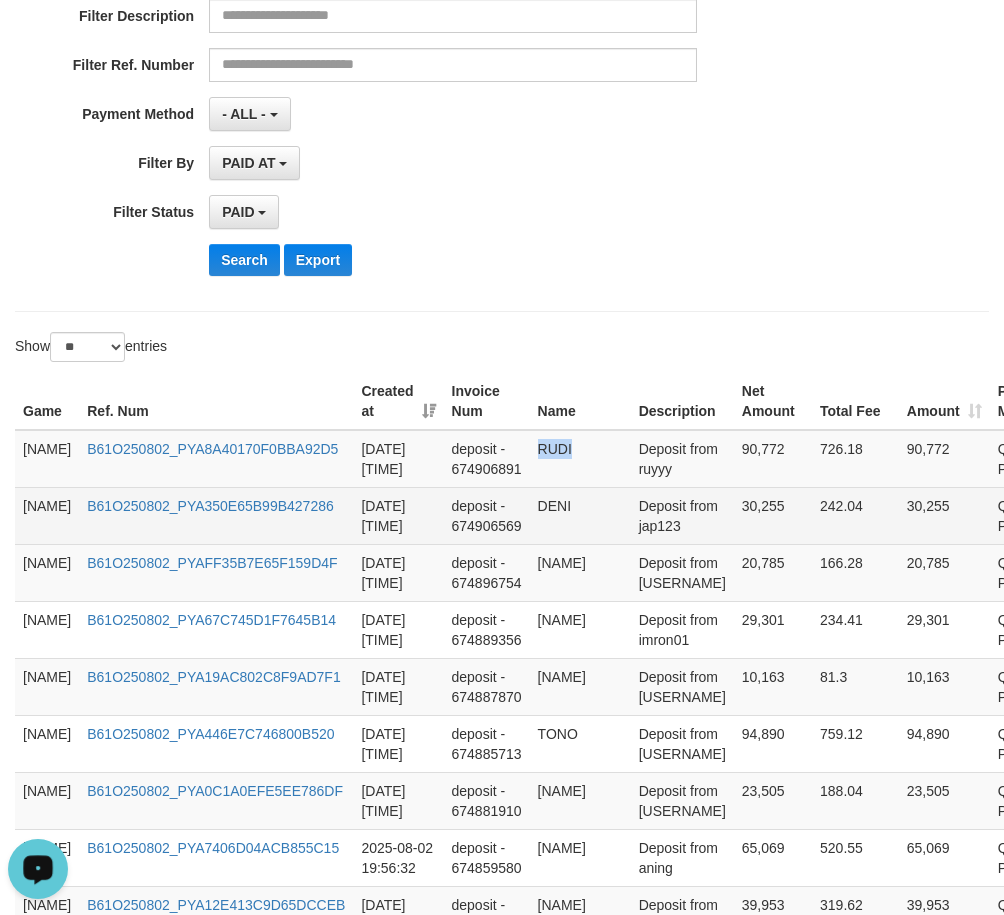 click on "DENI" at bounding box center (580, 515) 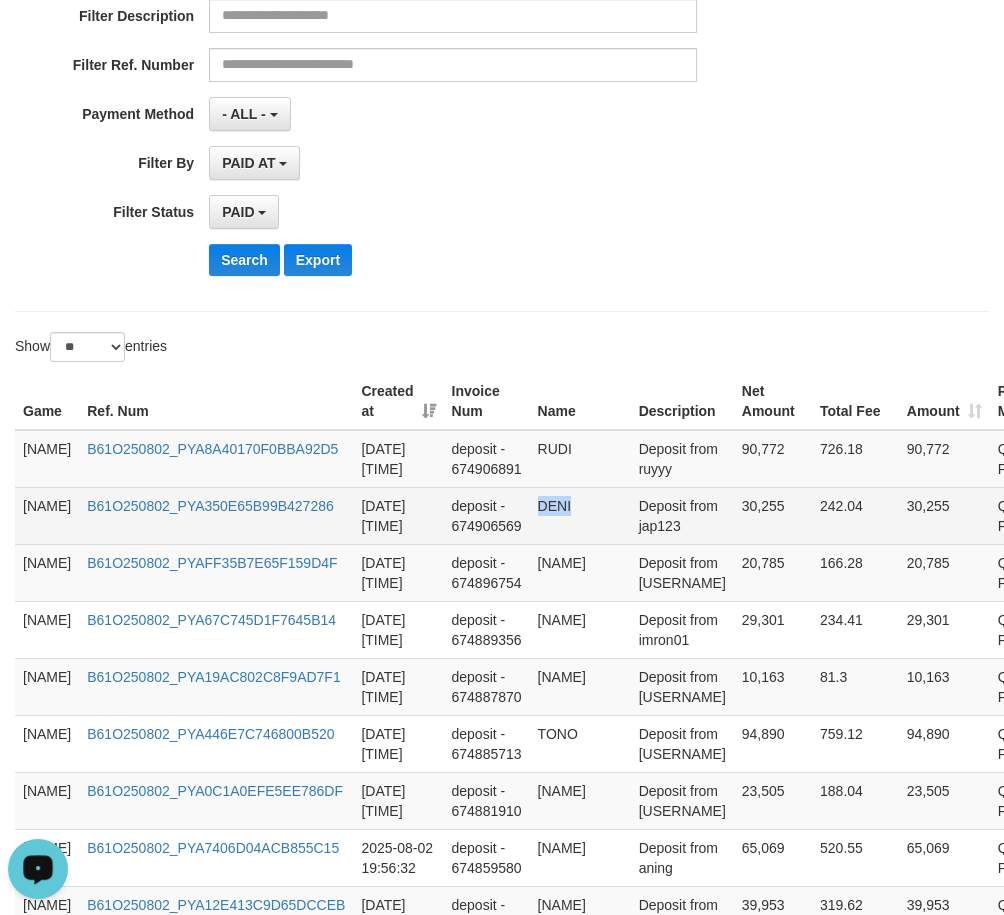 click on "DENI" at bounding box center (580, 515) 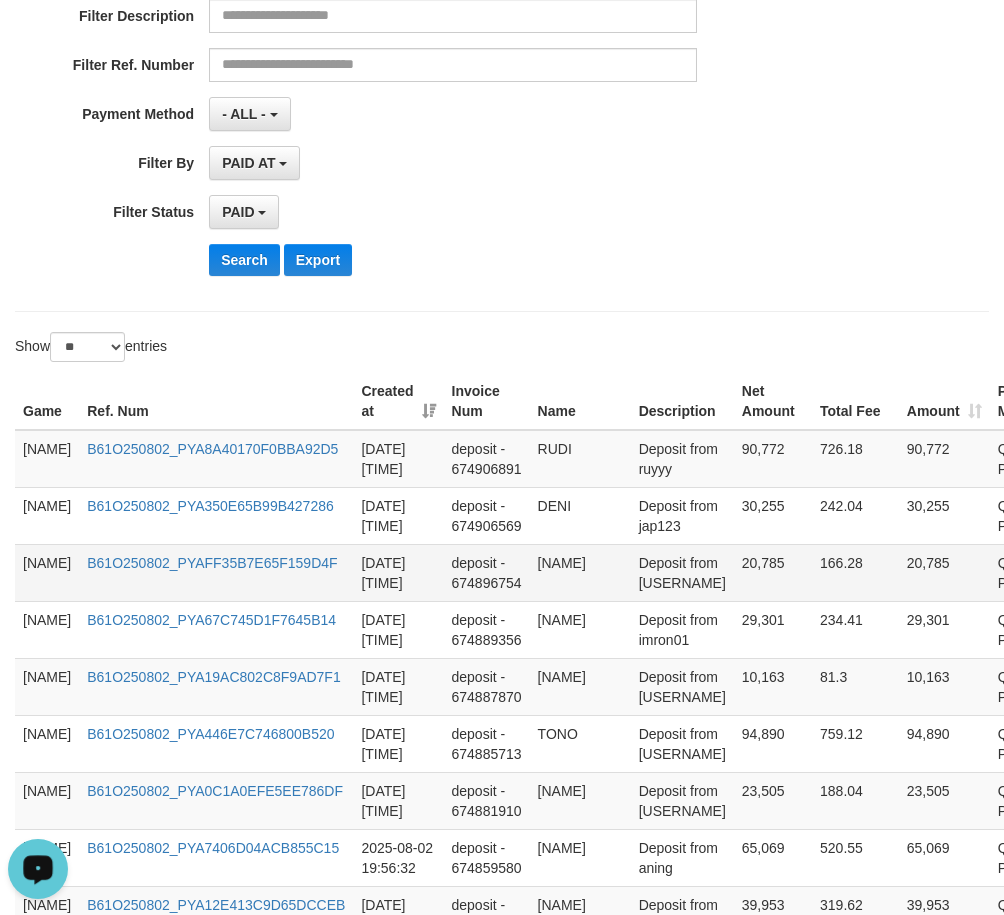 click on "[NAME]" at bounding box center [580, 572] 